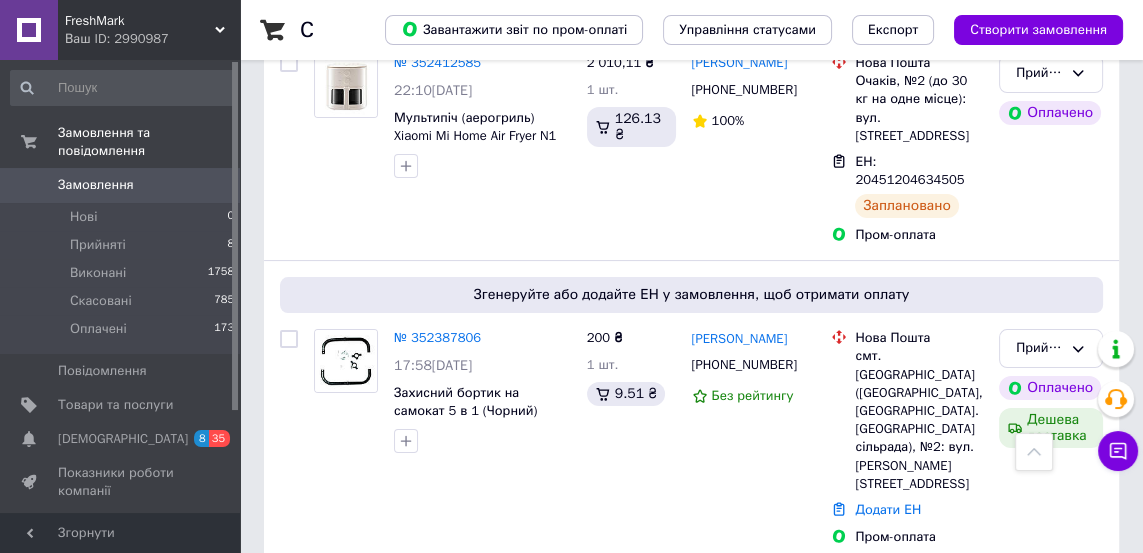 scroll, scrollTop: 398, scrollLeft: 0, axis: vertical 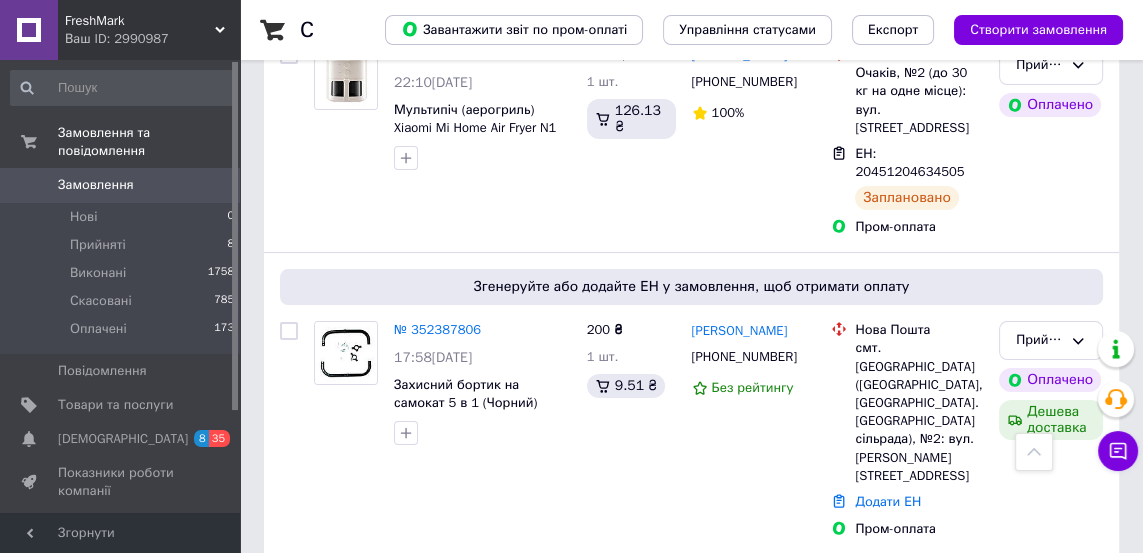 click on "№ 352387806" at bounding box center (437, 329) 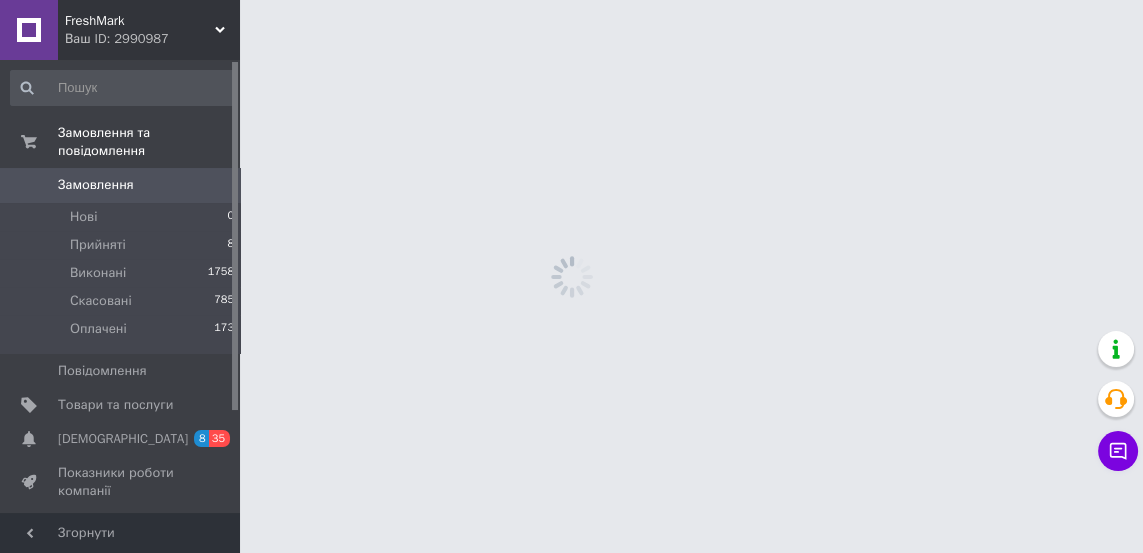 click on "Сповіщення 8 35" at bounding box center [123, 439] 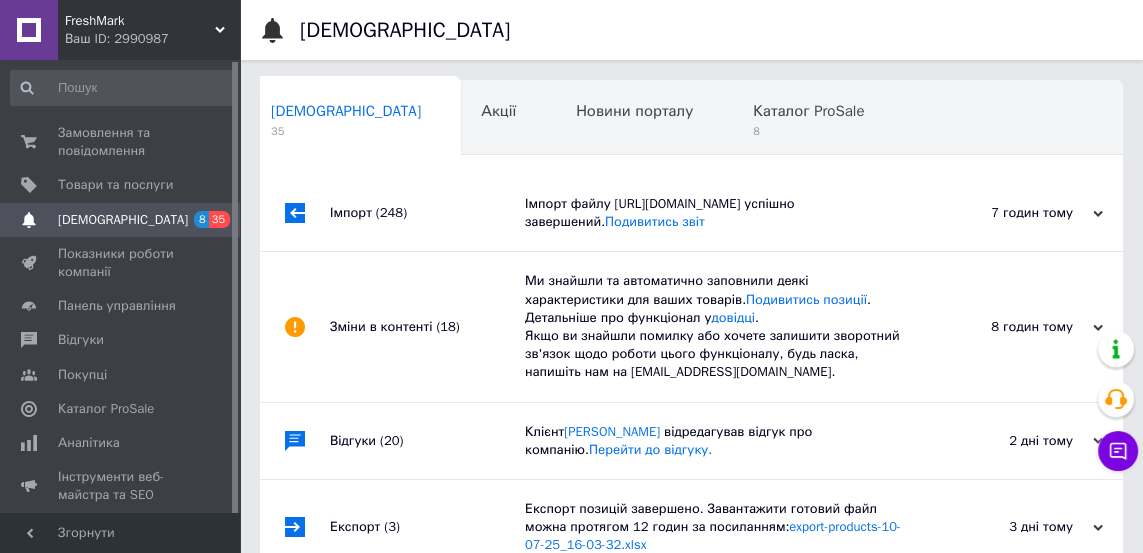 scroll, scrollTop: 0, scrollLeft: 10, axis: horizontal 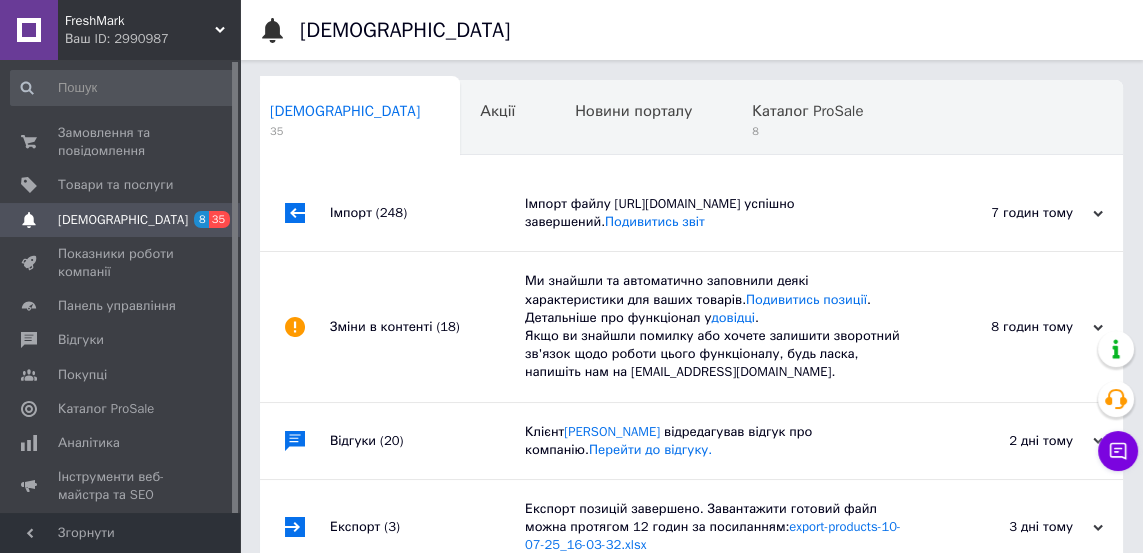 click on "Замовлення та повідомлення" at bounding box center [121, 142] 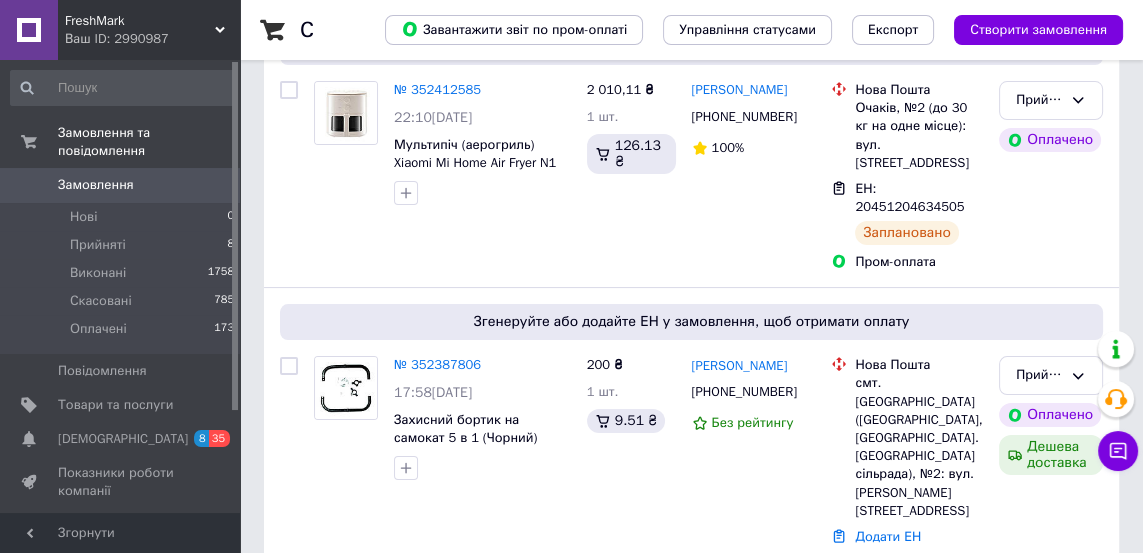 scroll, scrollTop: 391, scrollLeft: 0, axis: vertical 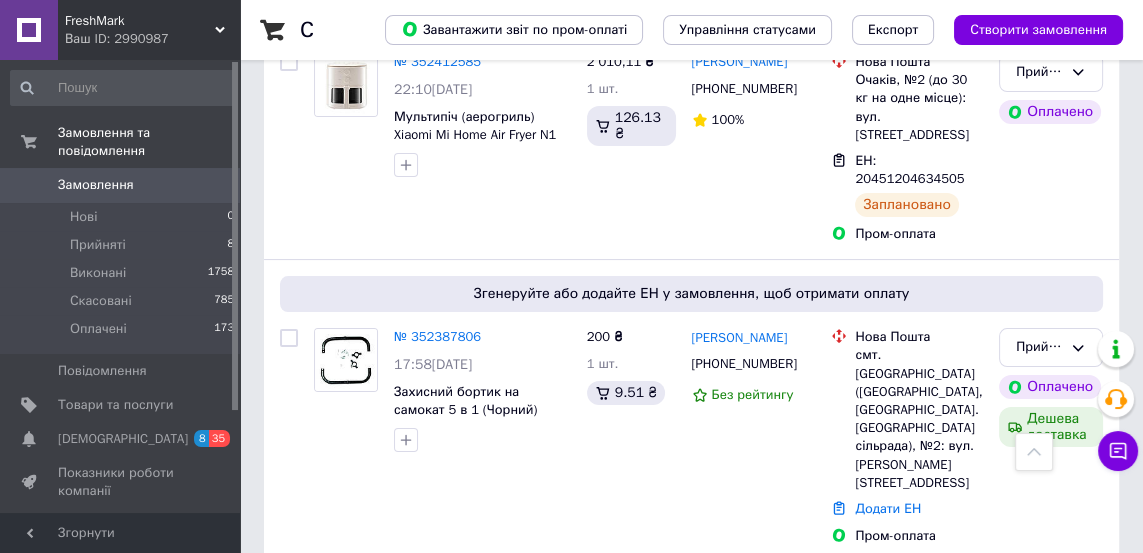 click on "№ 352387806" at bounding box center [437, 336] 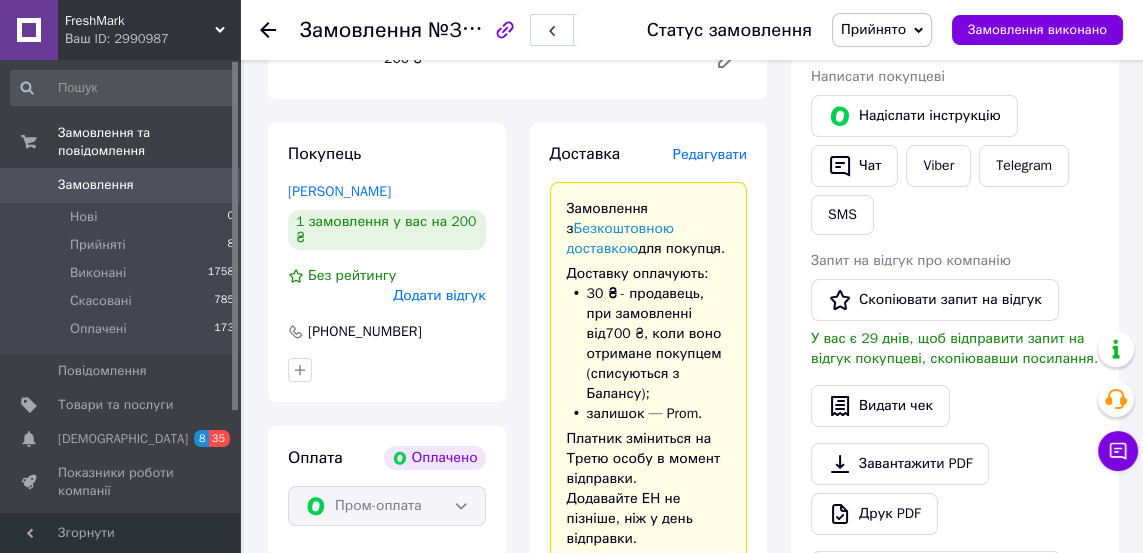scroll, scrollTop: 410, scrollLeft: 0, axis: vertical 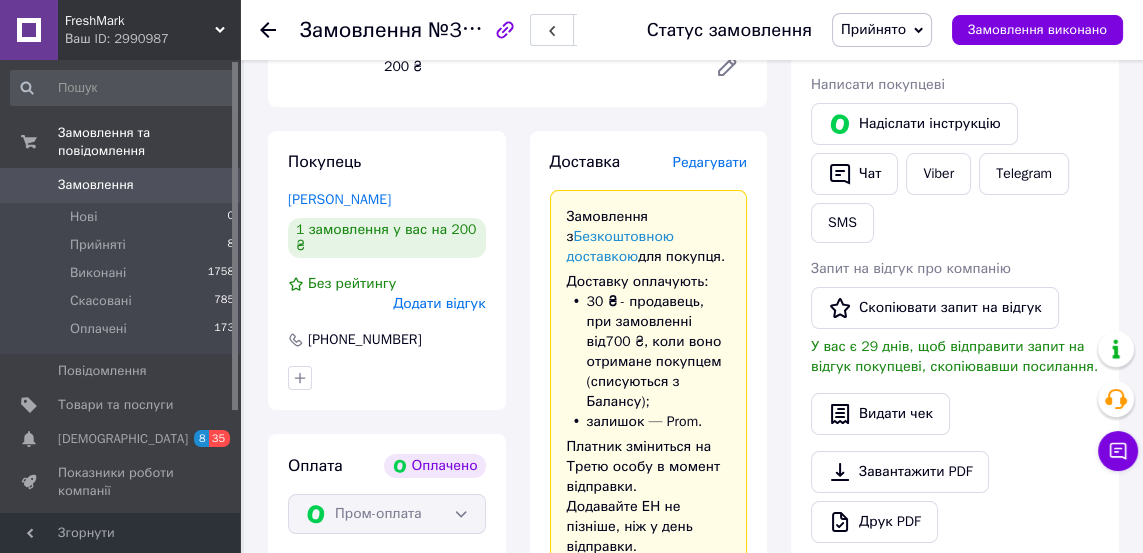 click on "Редагувати" at bounding box center [710, 162] 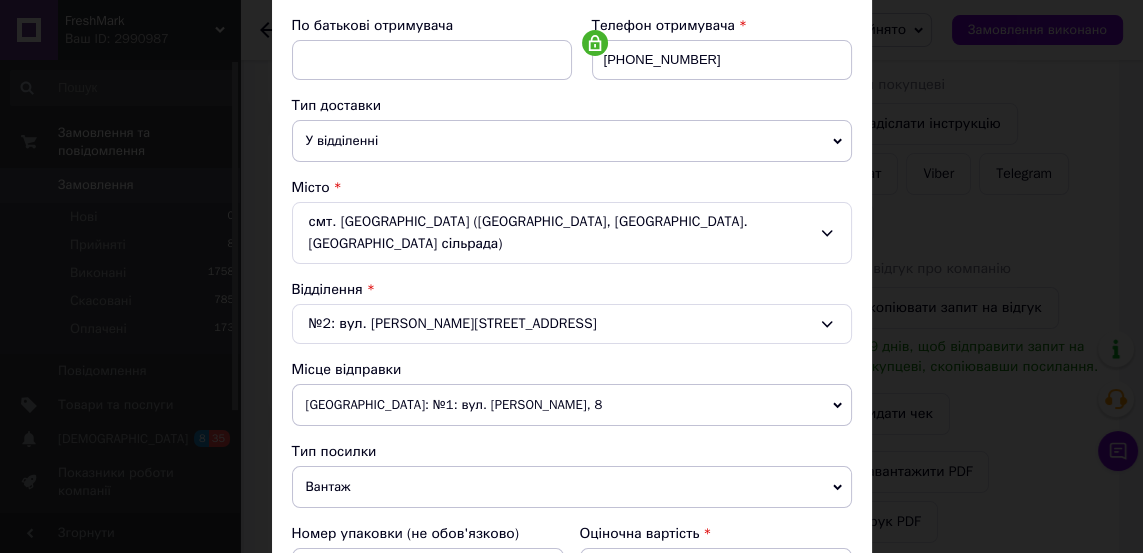 scroll, scrollTop: 390, scrollLeft: 0, axis: vertical 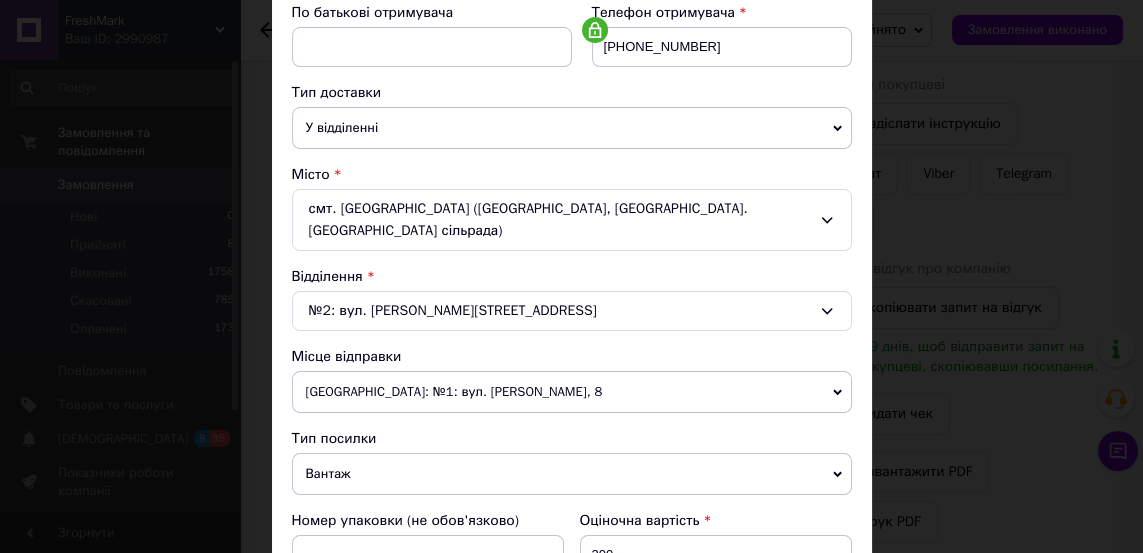 click 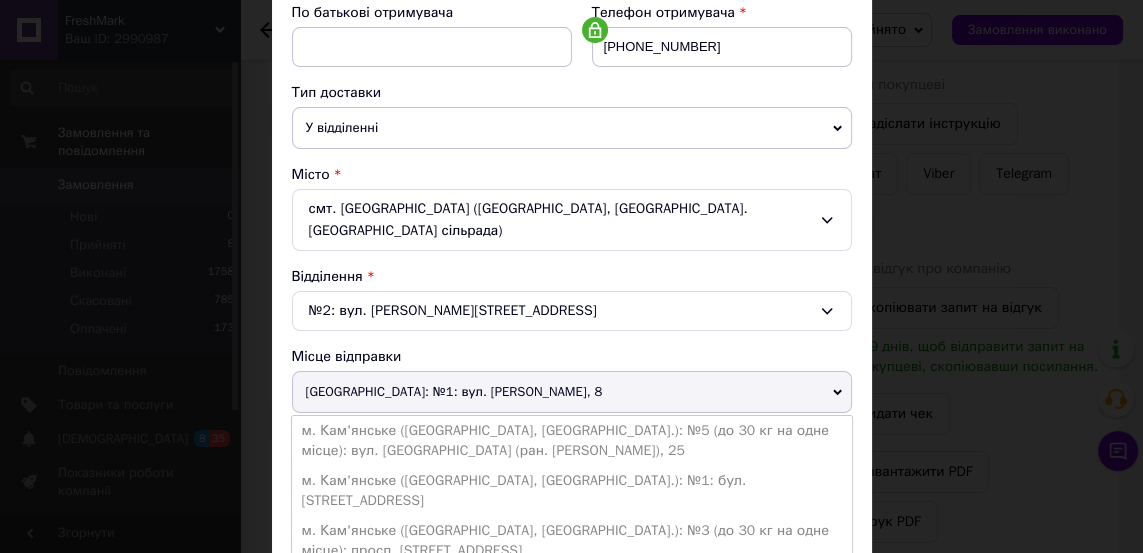 scroll, scrollTop: 90, scrollLeft: 0, axis: vertical 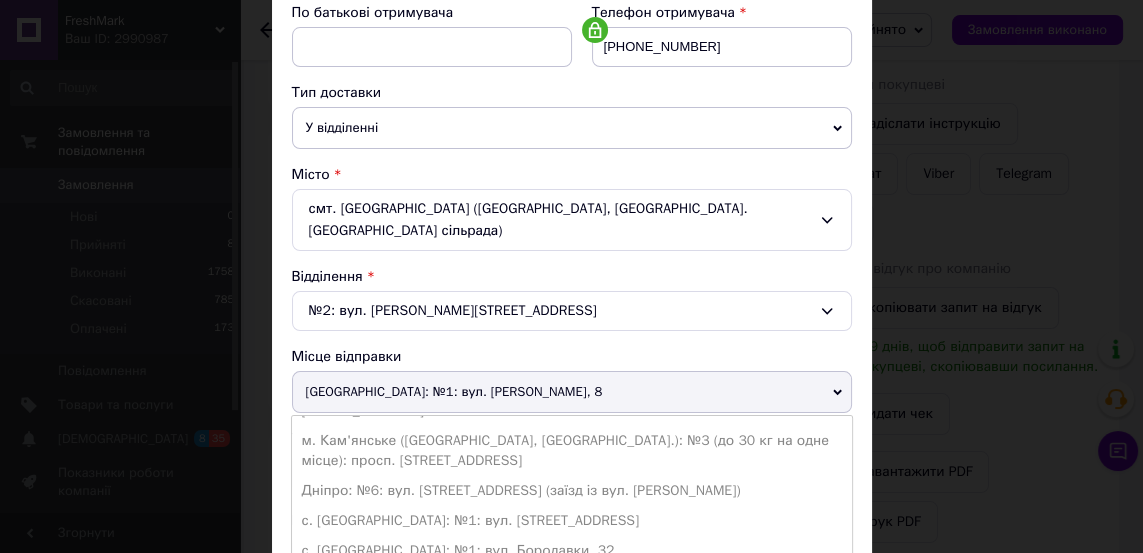click on "с. [GEOGRAPHIC_DATA]: №1: вул. [STREET_ADDRESS]" at bounding box center (572, 521) 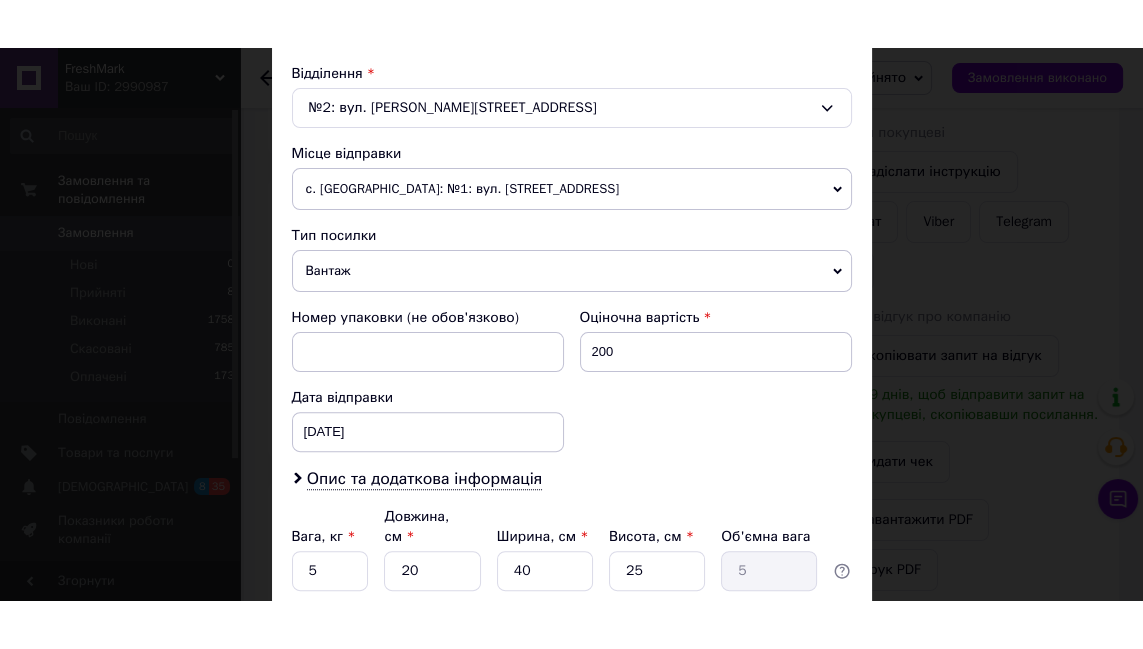 scroll, scrollTop: 689, scrollLeft: 0, axis: vertical 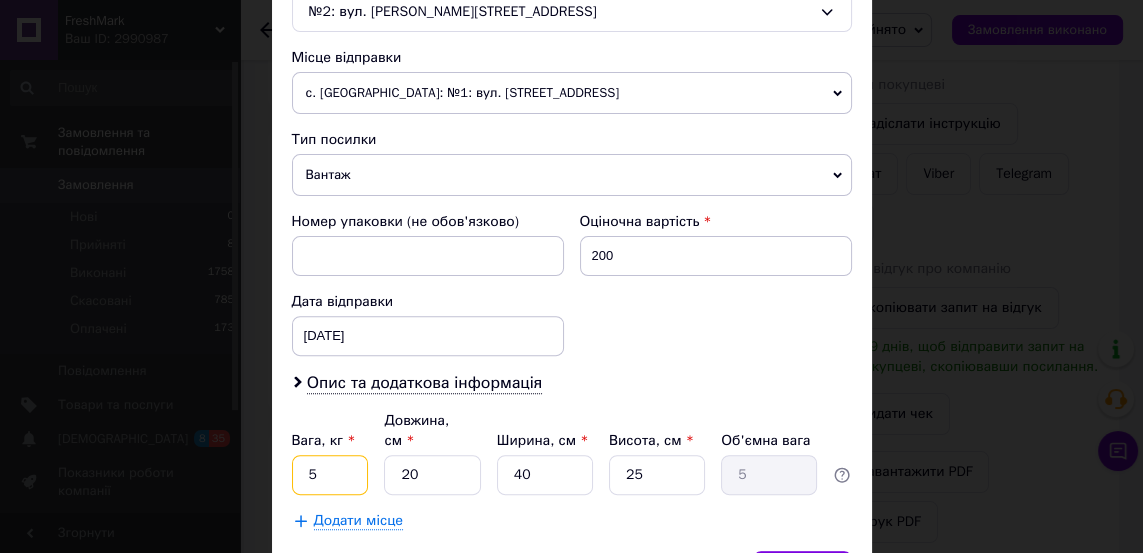 click on "5" at bounding box center (330, 475) 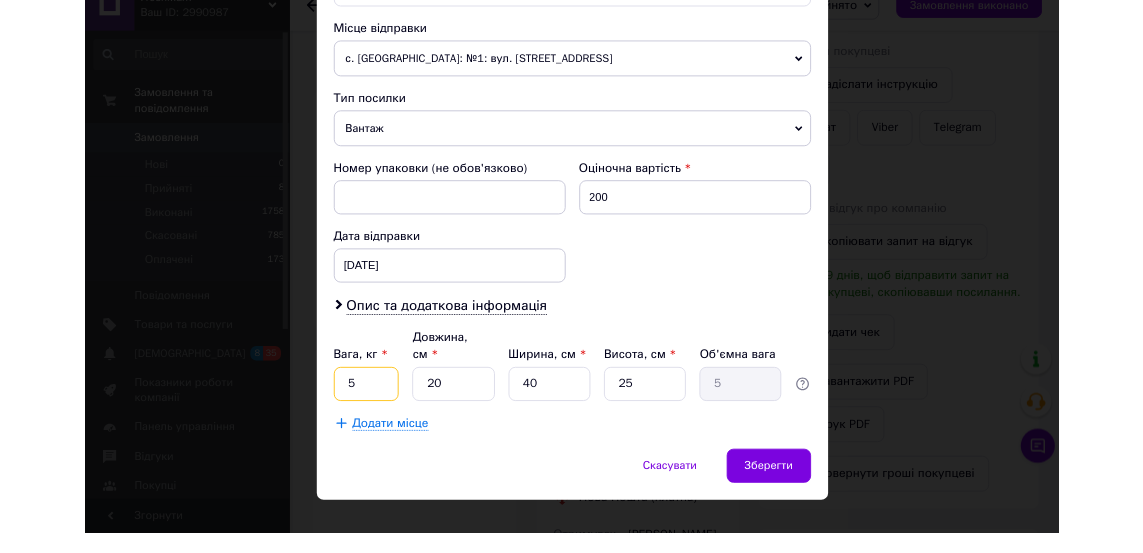 scroll, scrollTop: 410, scrollLeft: 0, axis: vertical 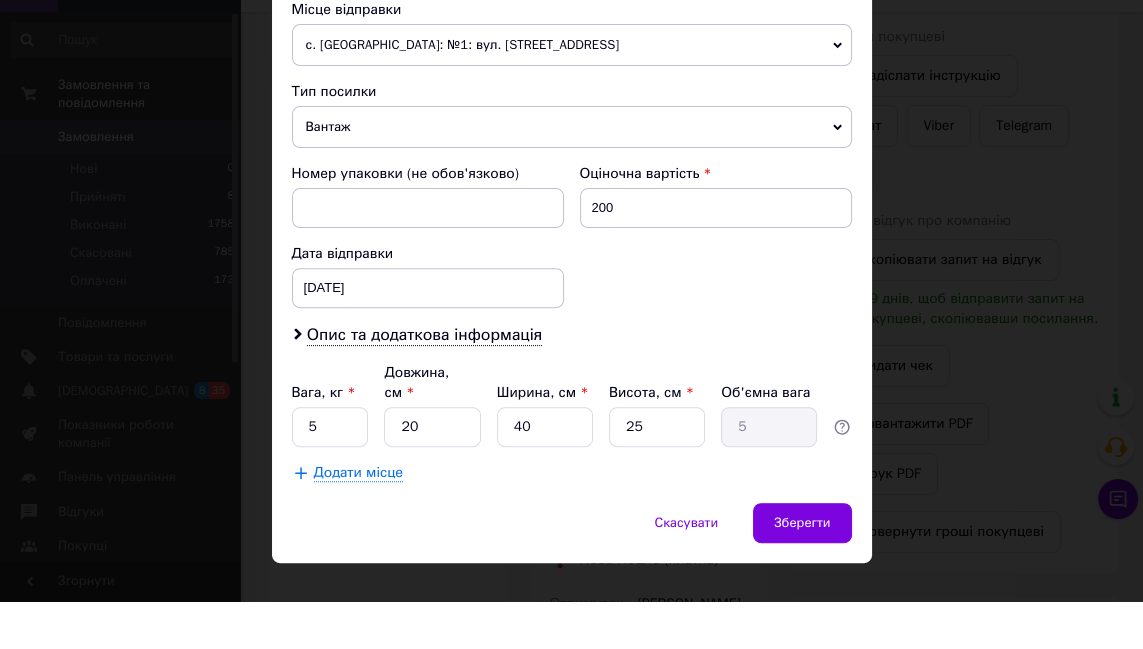 click on "Вага, кг   *" at bounding box center (324, 440) 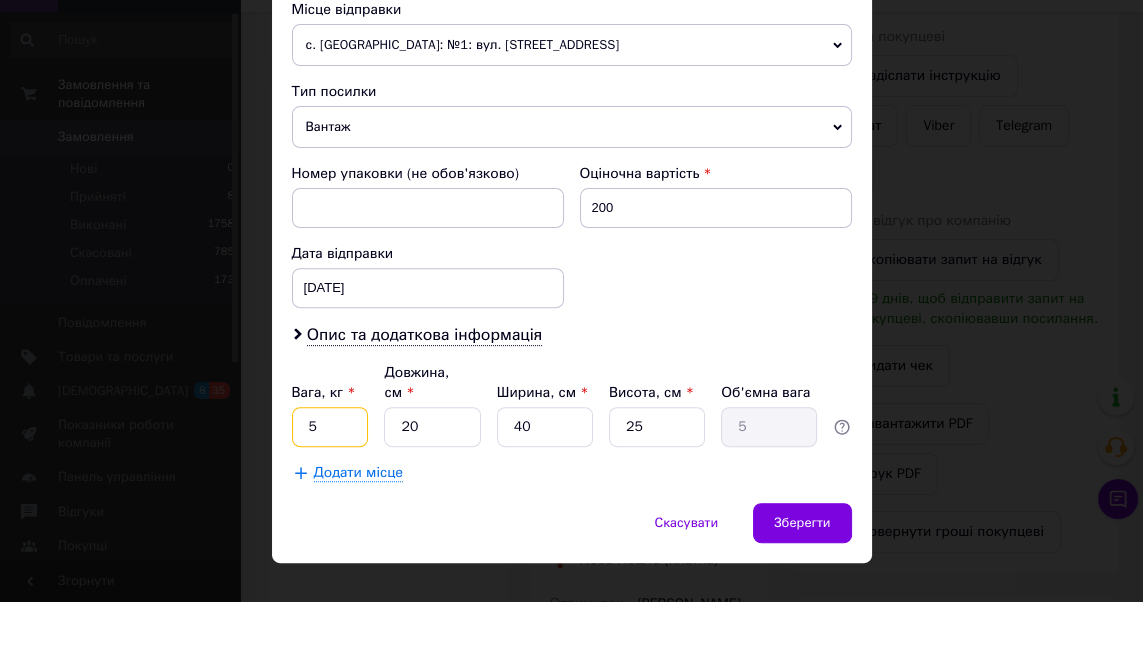 click on "5" at bounding box center (330, 475) 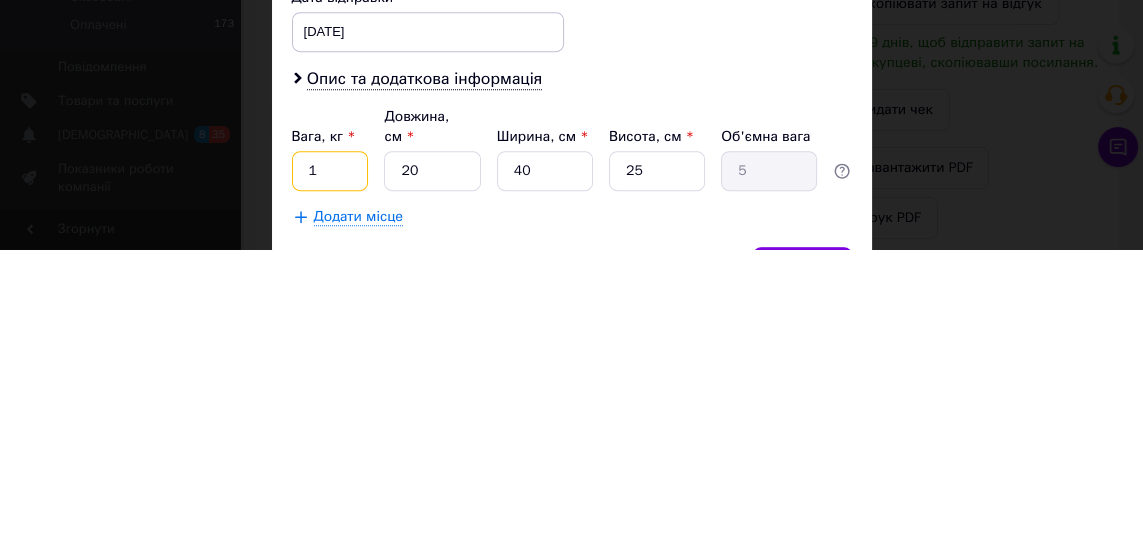 type on "1" 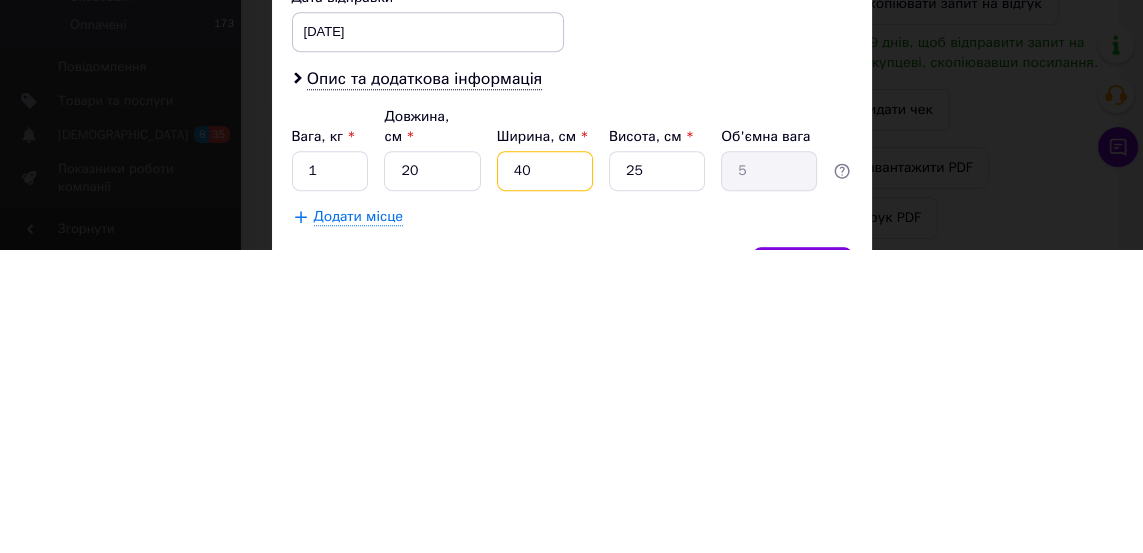 click on "40" at bounding box center [545, 475] 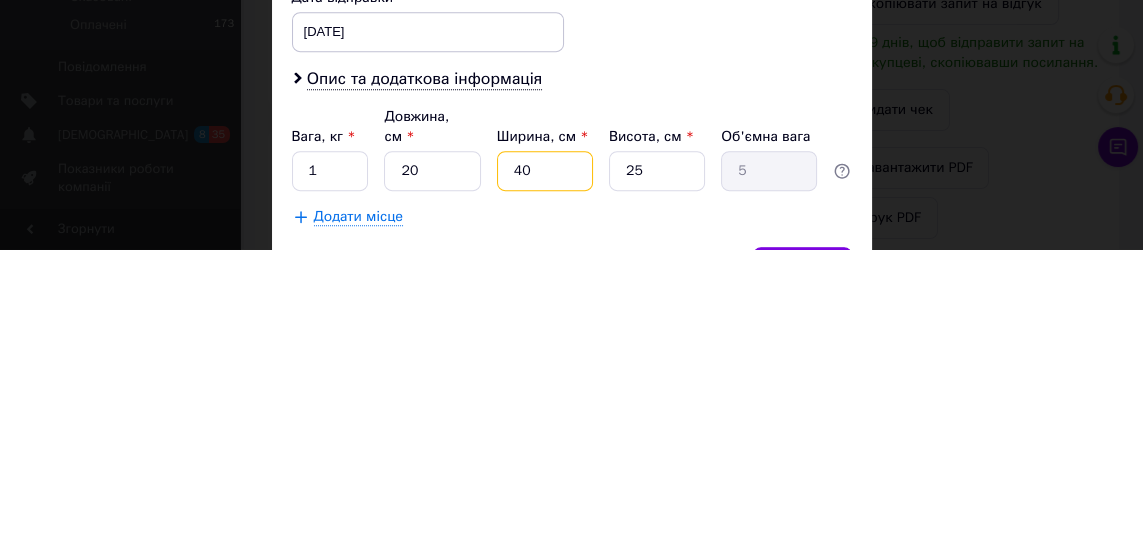 type on "4" 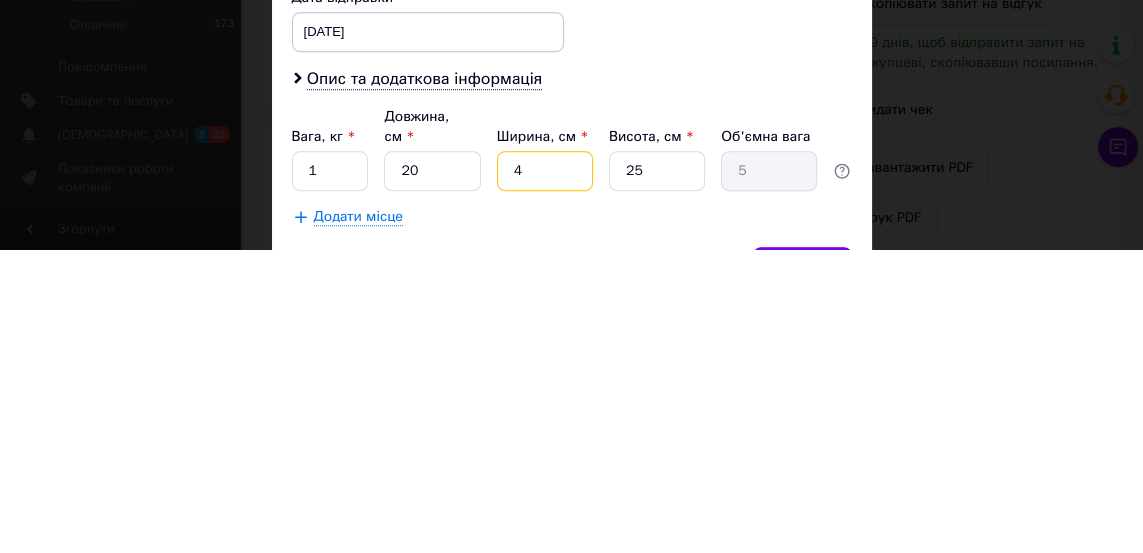 type on "0.5" 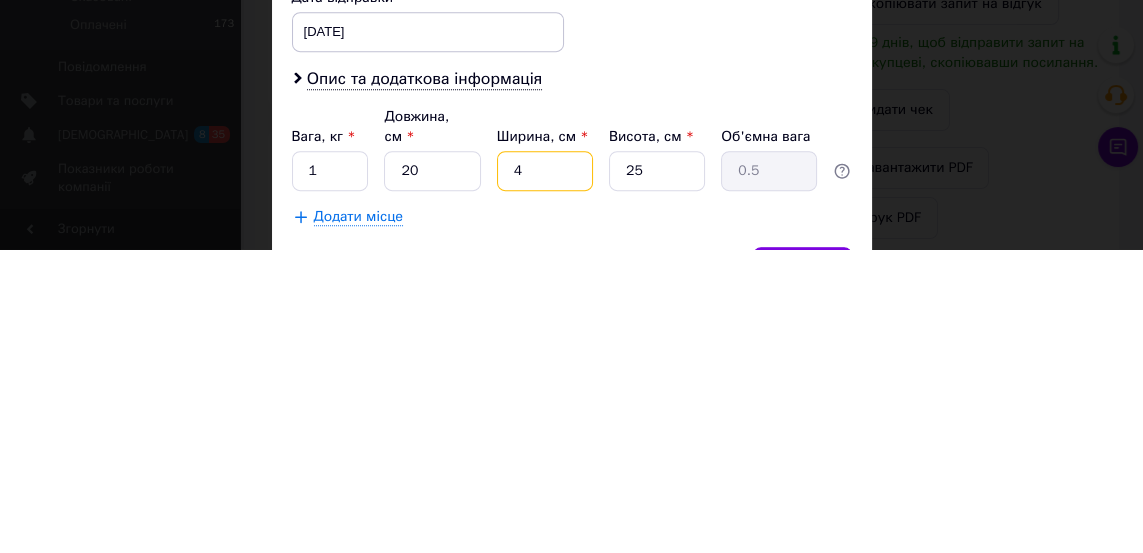 type 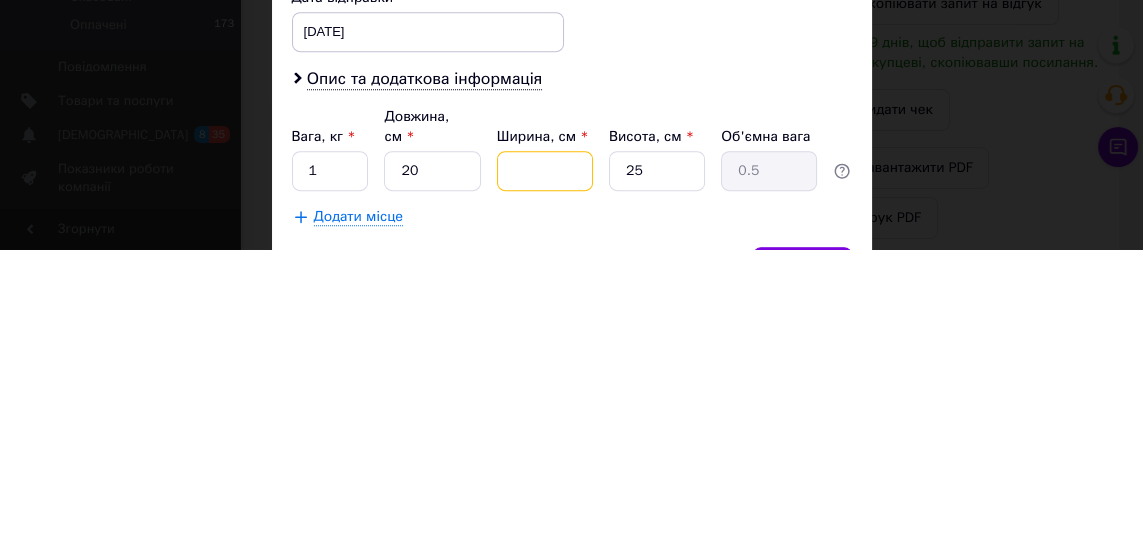 type 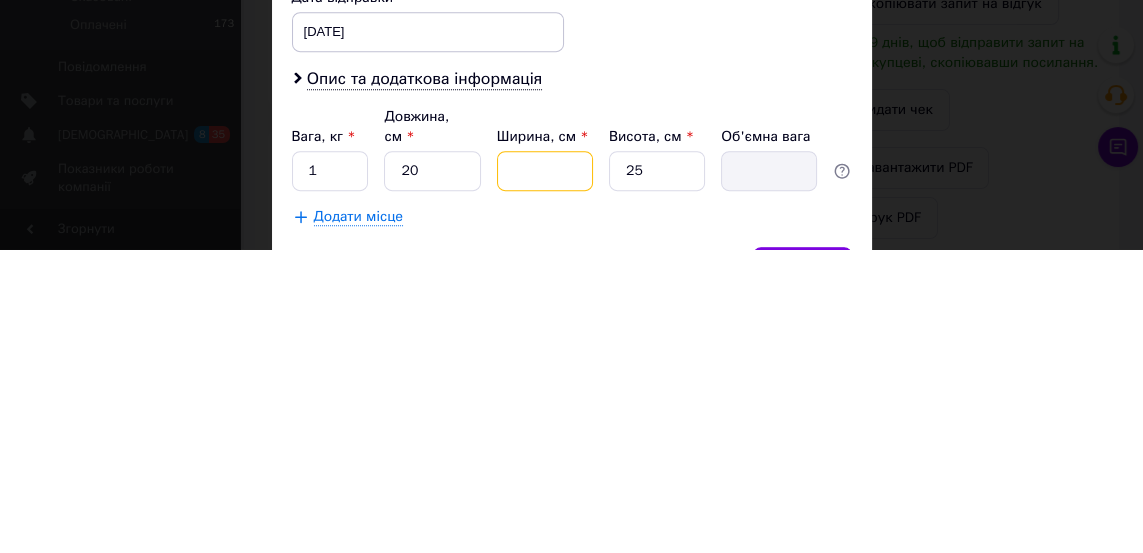 type on "2" 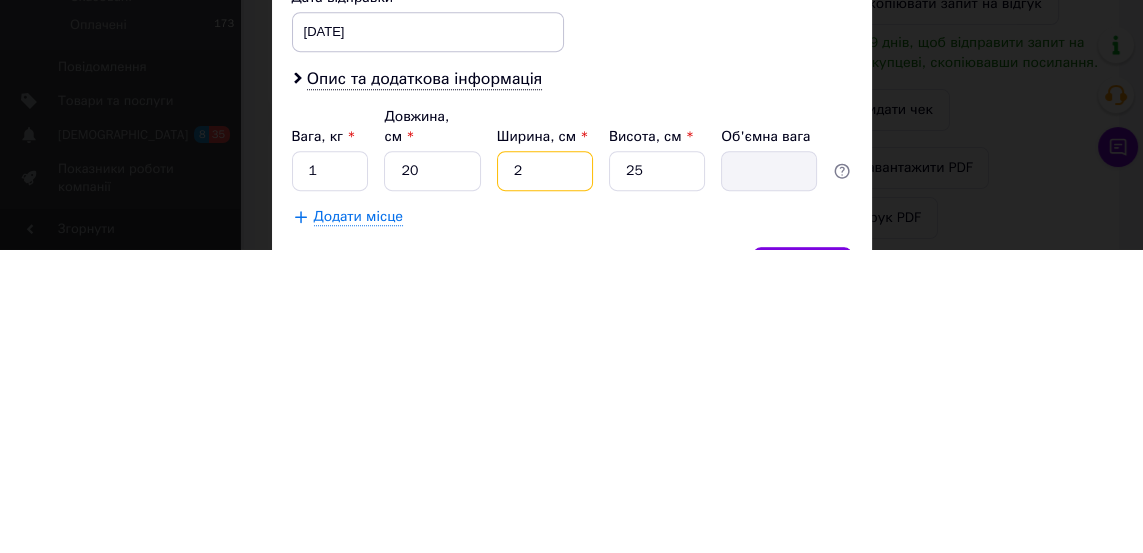 type on "0.25" 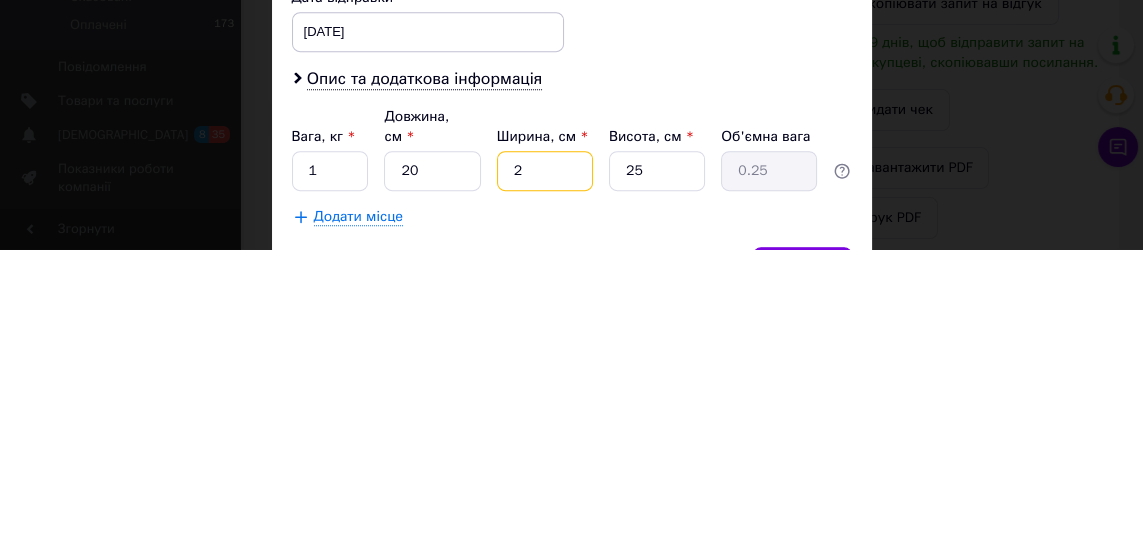 type on "20" 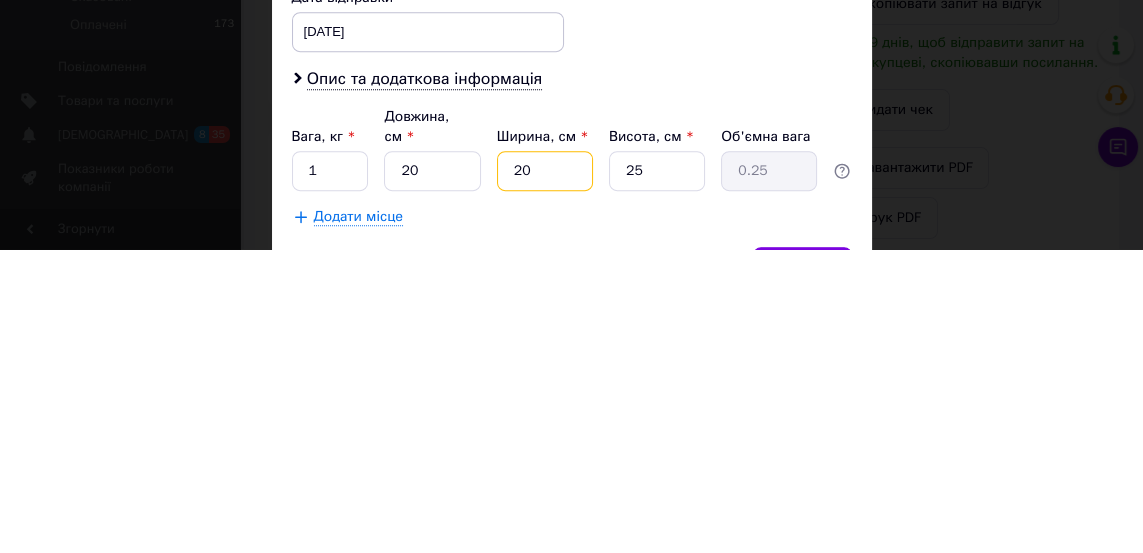 type on "2.5" 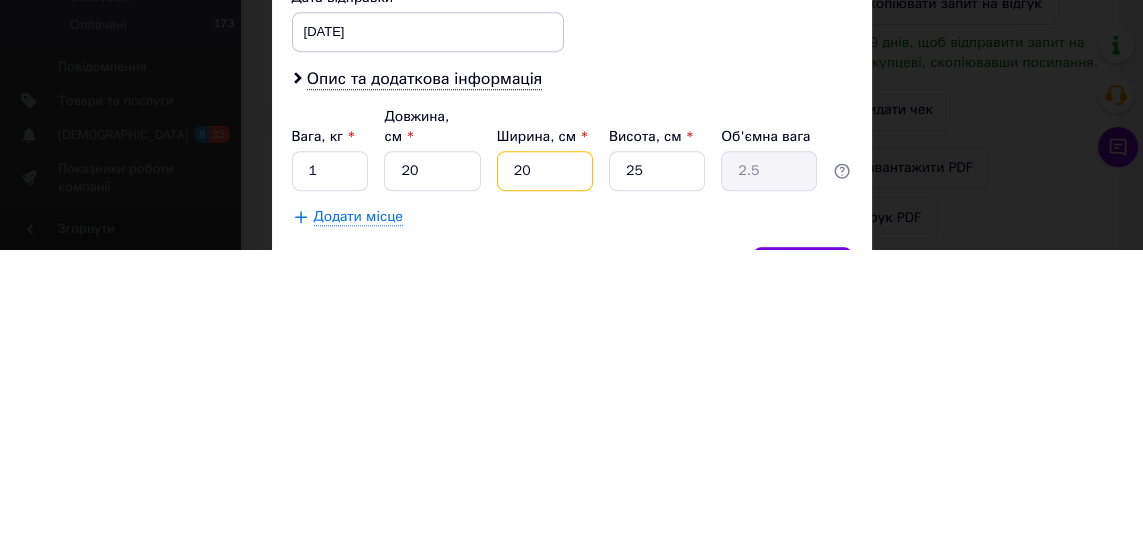 type on "20" 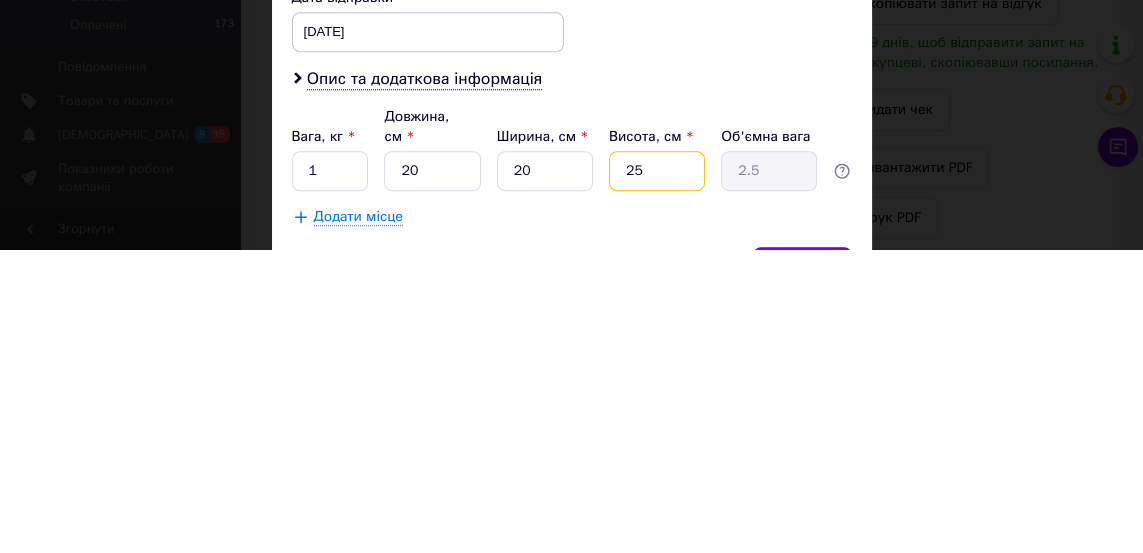 click on "25" at bounding box center [657, 475] 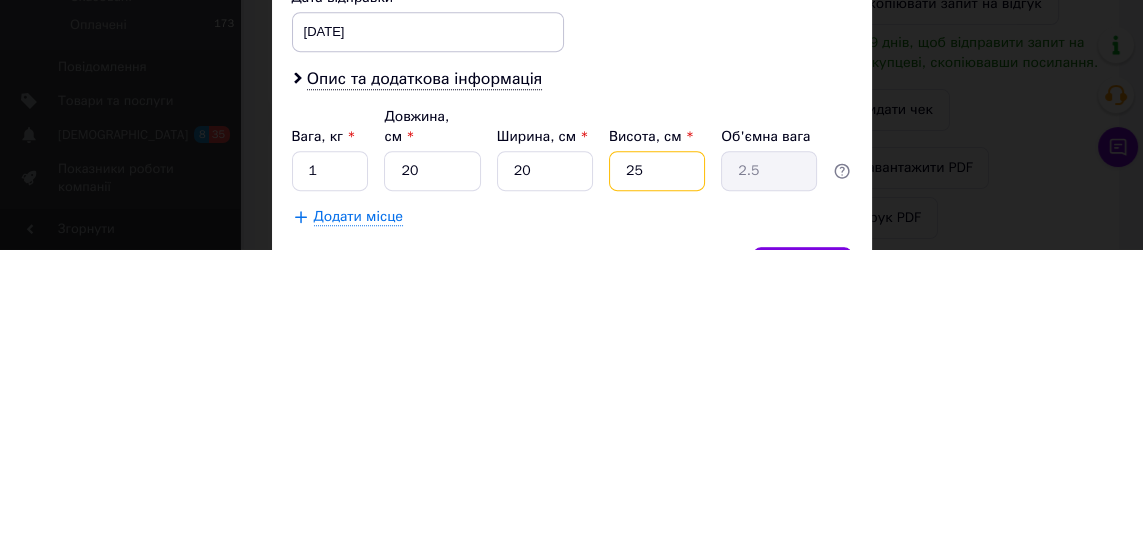 type on "2" 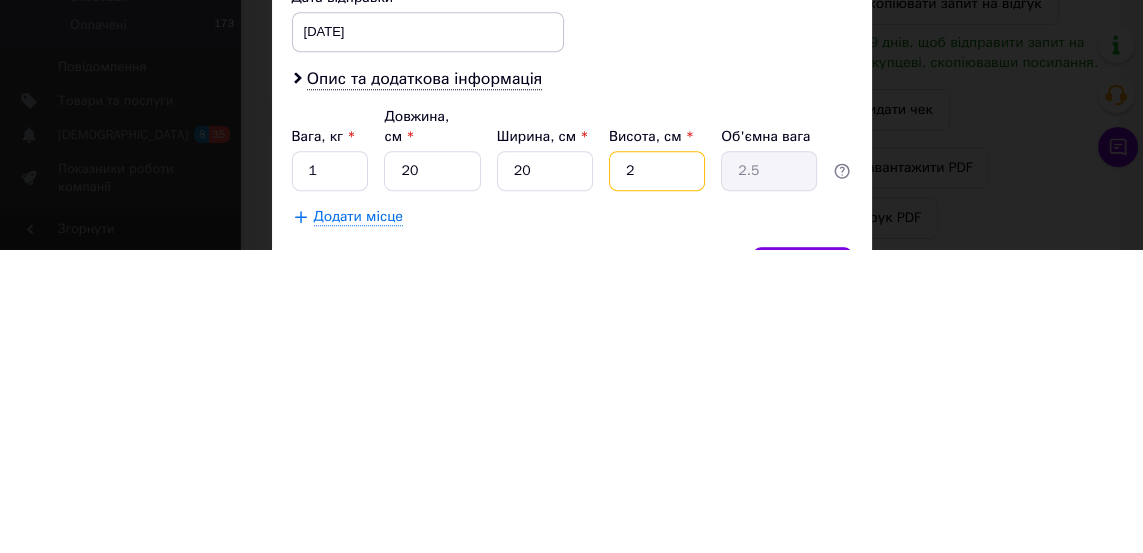 type on "0.2" 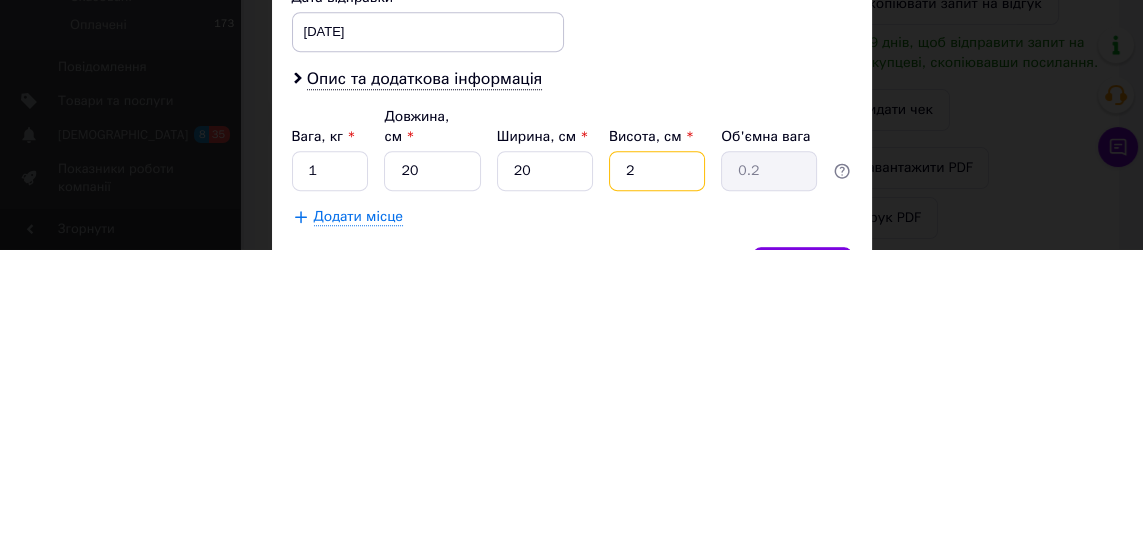 type on "20" 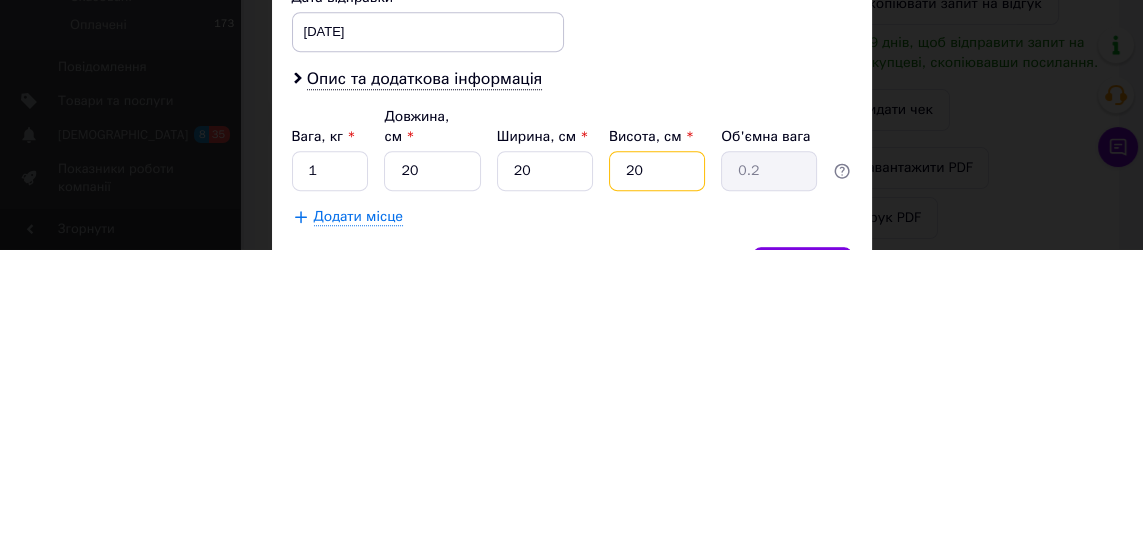 type on "2" 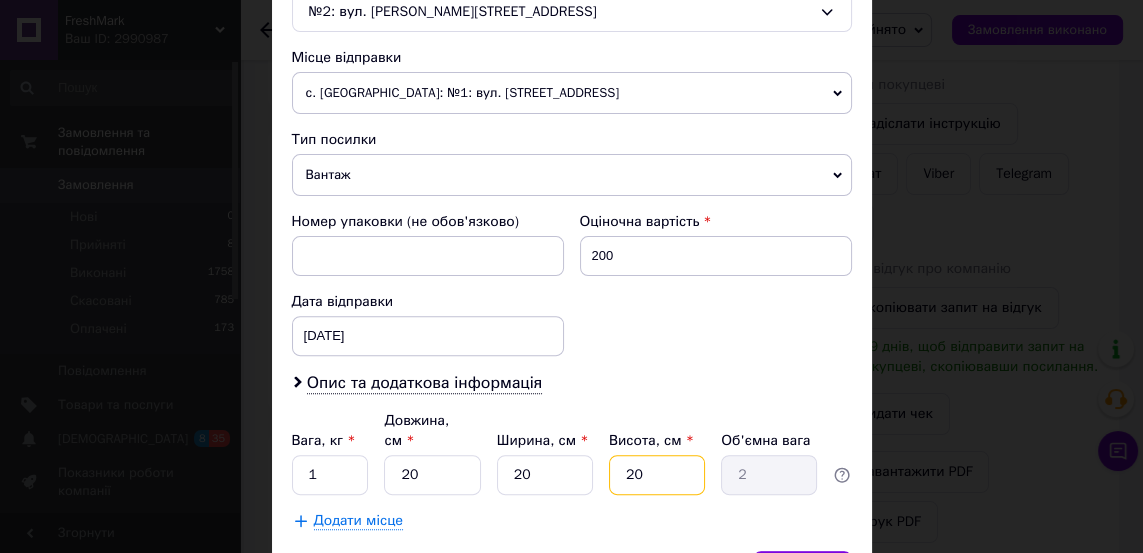 scroll, scrollTop: 785, scrollLeft: 0, axis: vertical 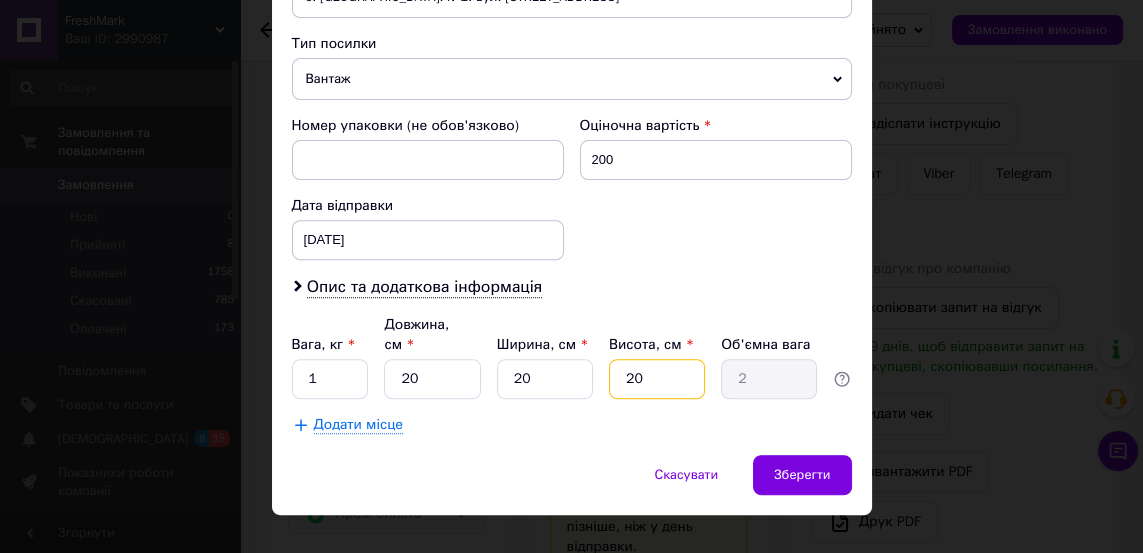 type on "20" 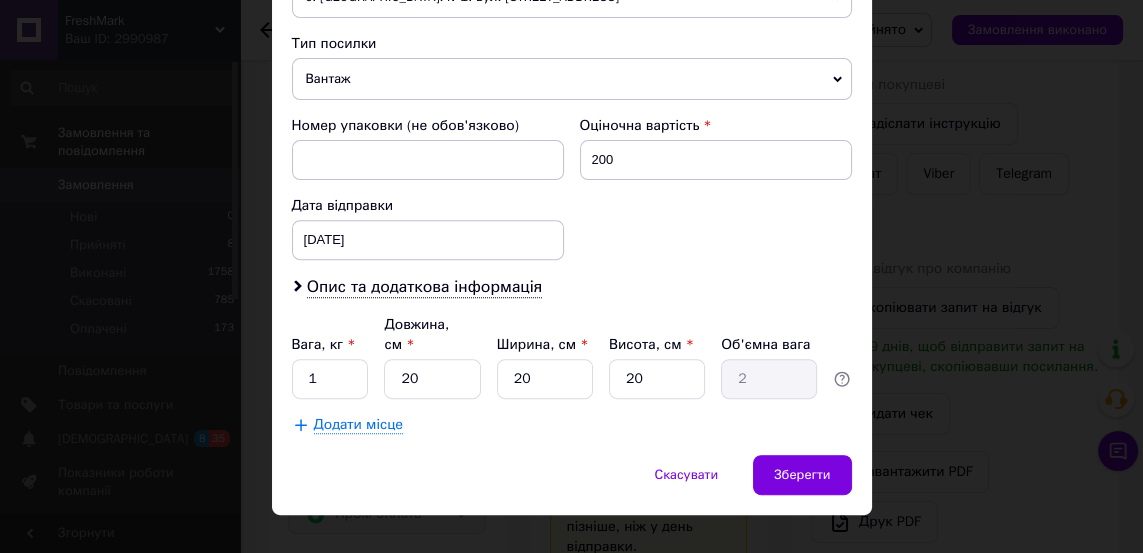 click on "Зберегти" at bounding box center (802, 475) 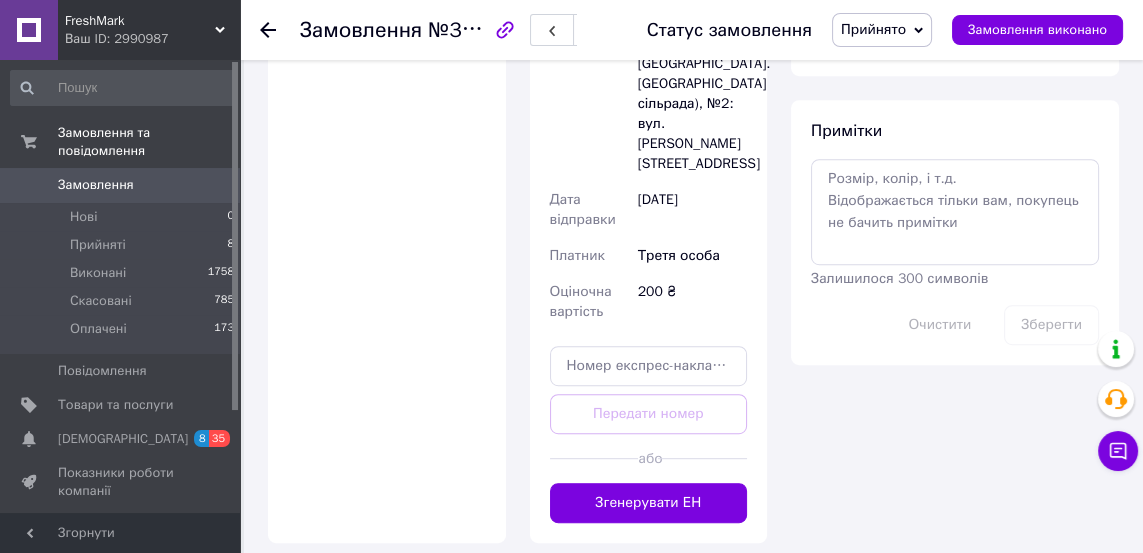 scroll, scrollTop: 1152, scrollLeft: 0, axis: vertical 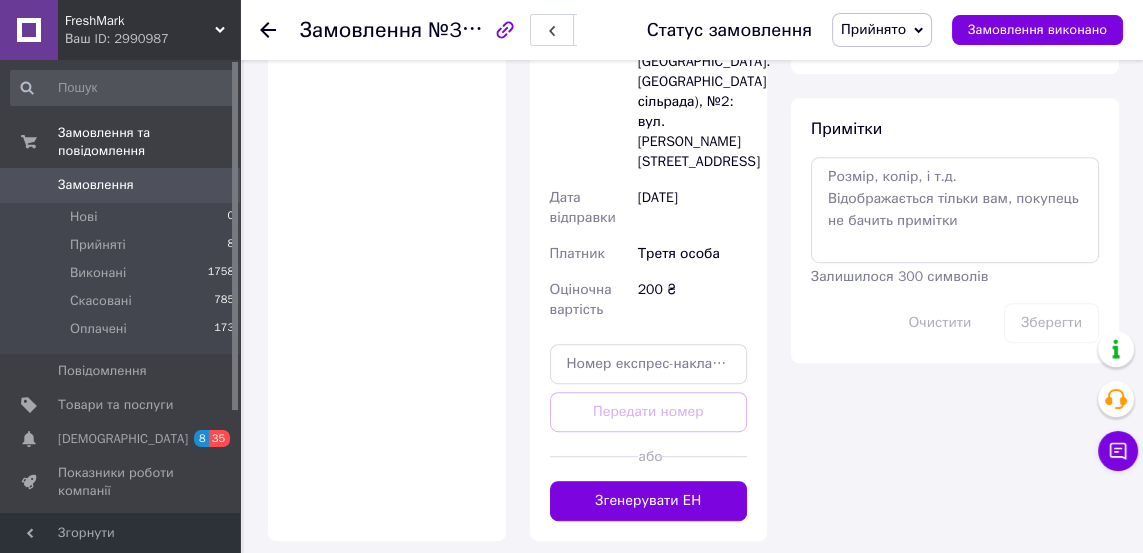 click on "Згенерувати ЕН" at bounding box center [649, 501] 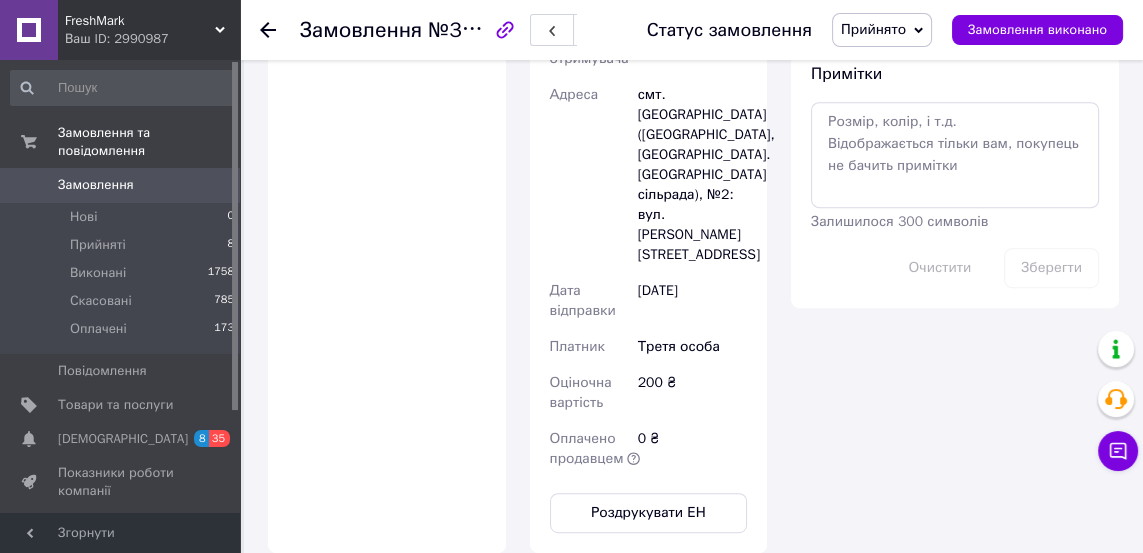scroll, scrollTop: 1172, scrollLeft: 0, axis: vertical 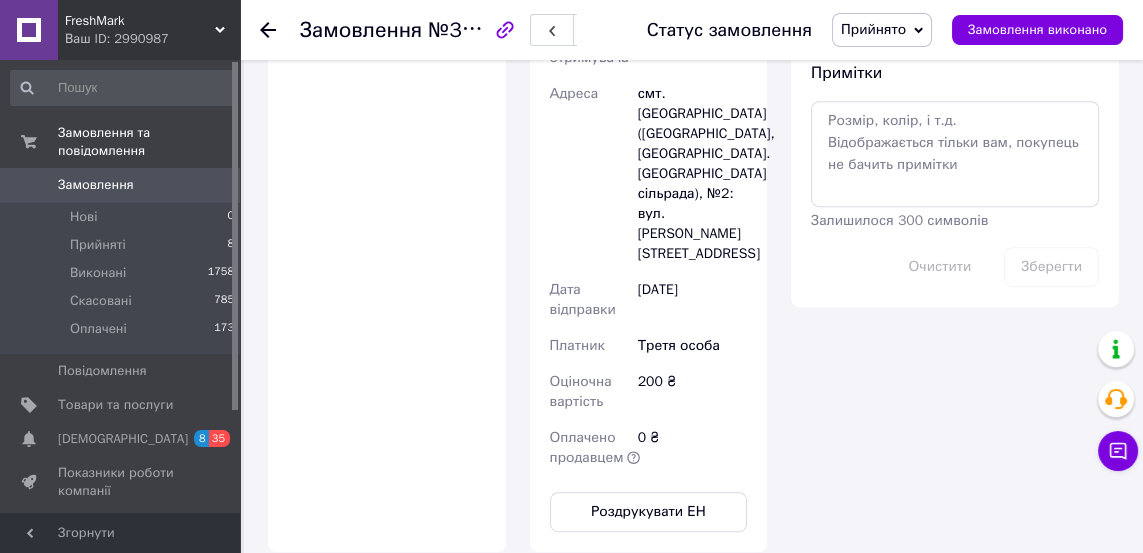 click on "Роздрукувати ЕН" at bounding box center [649, 512] 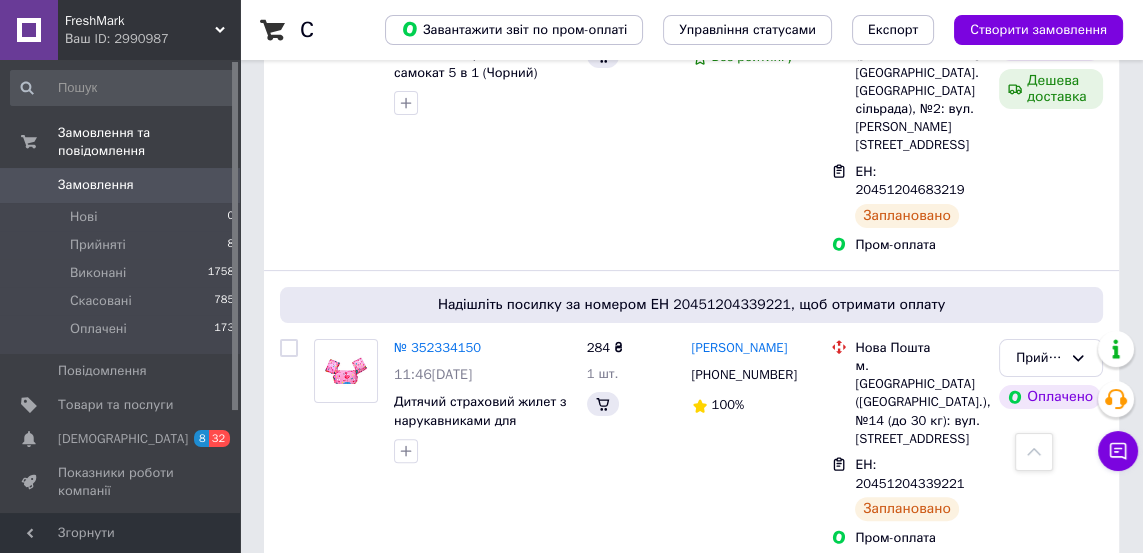 scroll, scrollTop: 568, scrollLeft: 0, axis: vertical 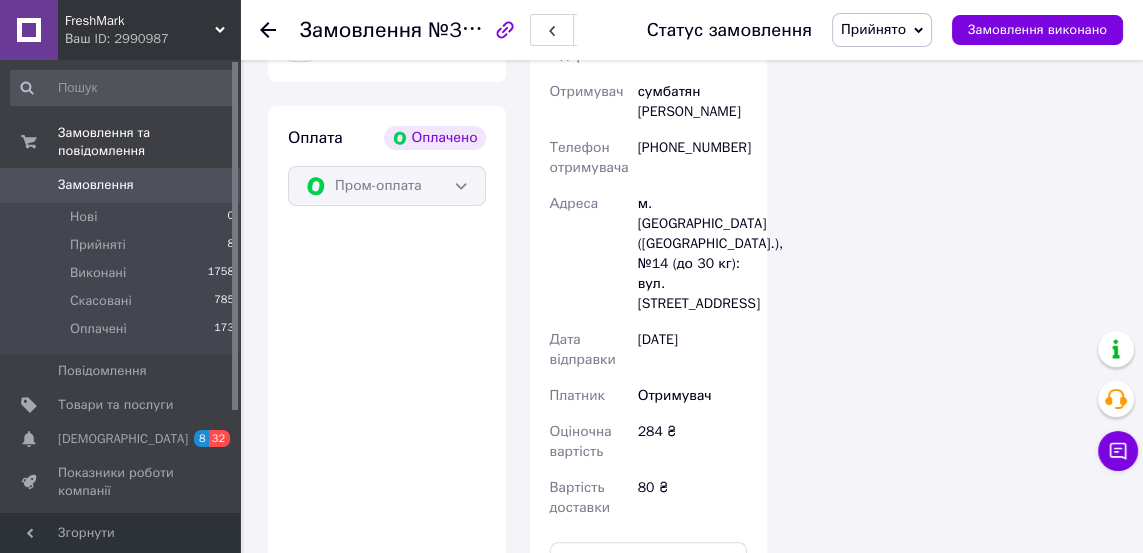 click on "Роздрукувати ЕН" at bounding box center [649, 562] 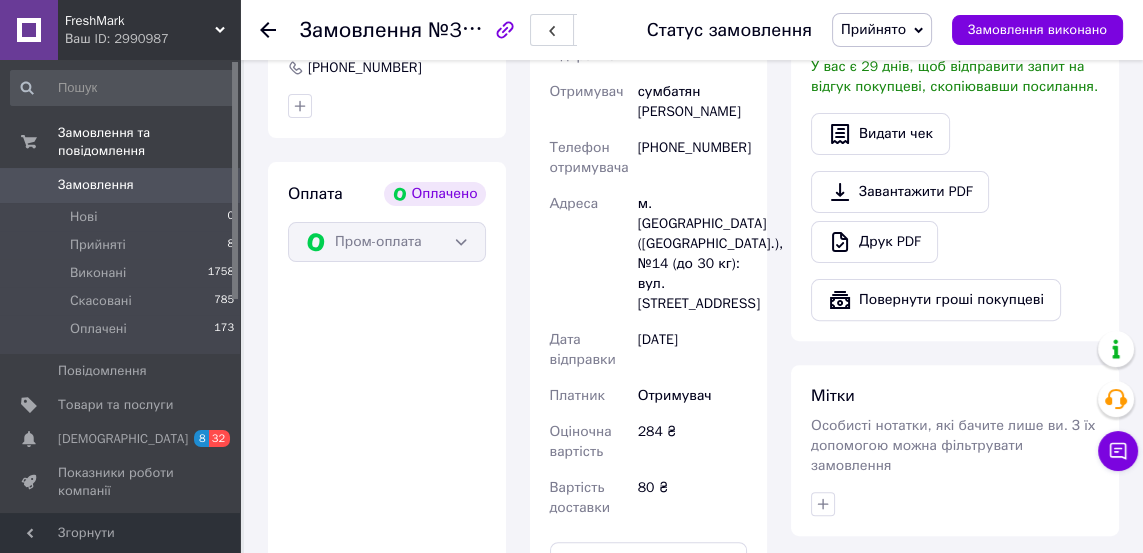 scroll, scrollTop: 746, scrollLeft: 0, axis: vertical 